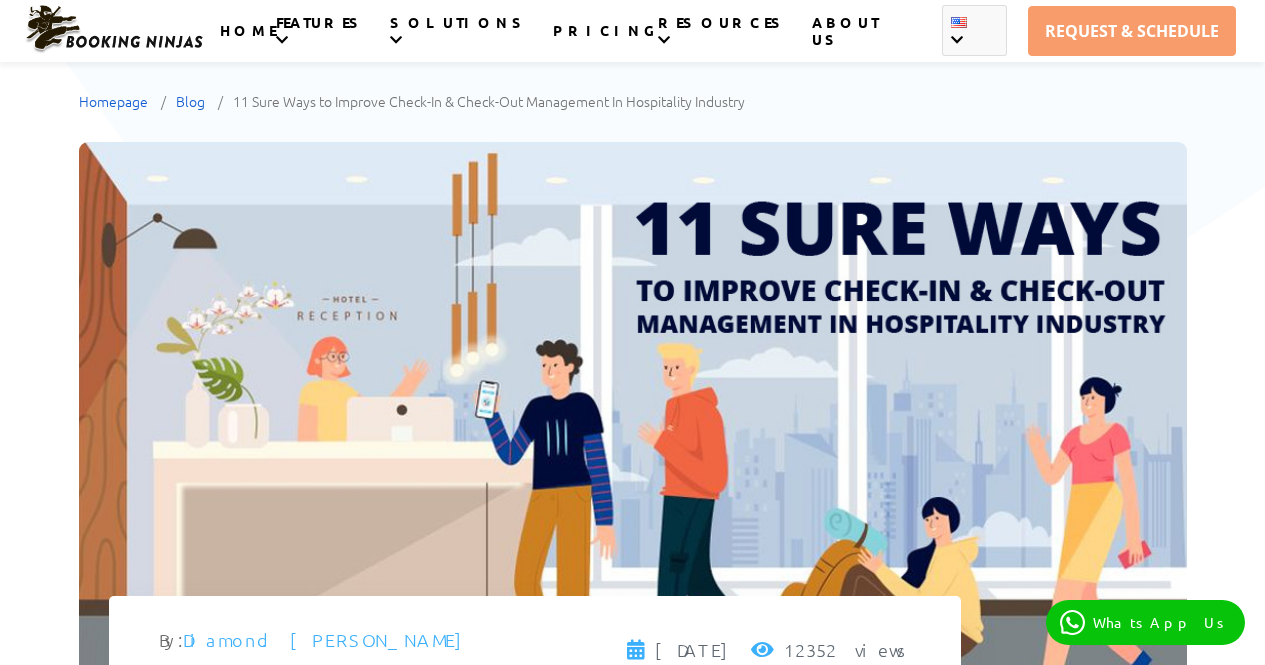 scroll, scrollTop: 0, scrollLeft: 0, axis: both 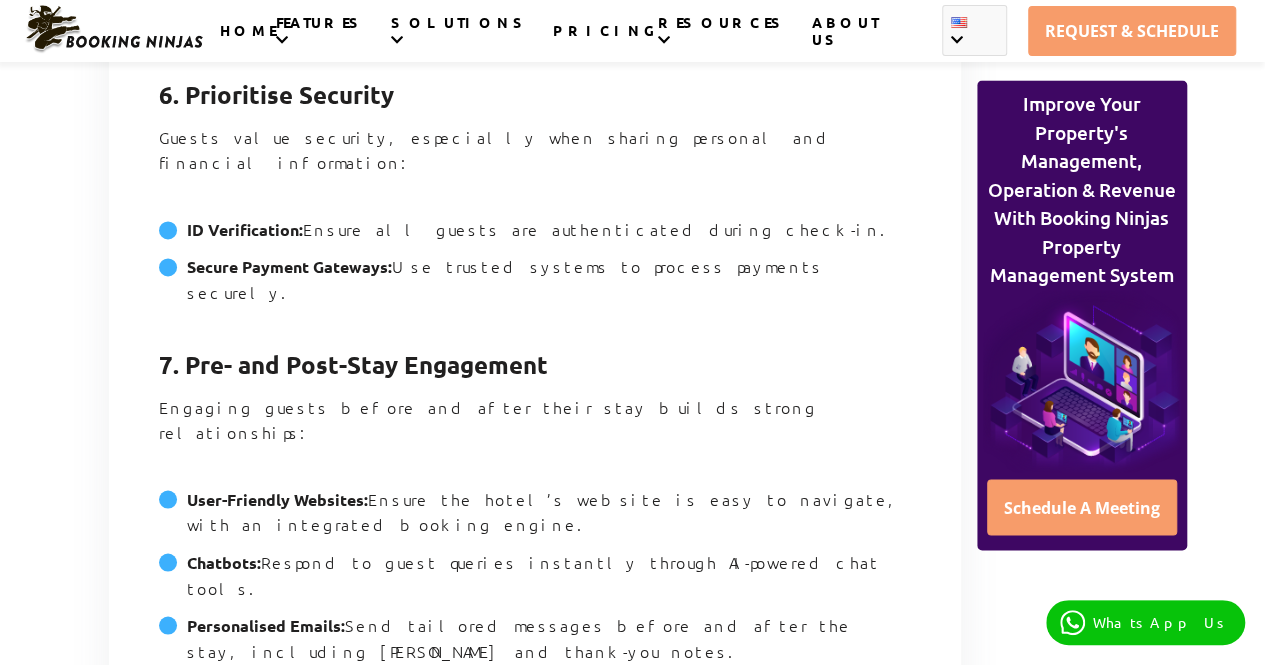 click on "Feedback Requests:  Encourage guests to share their opinions about their experience." at bounding box center [535, 1656] 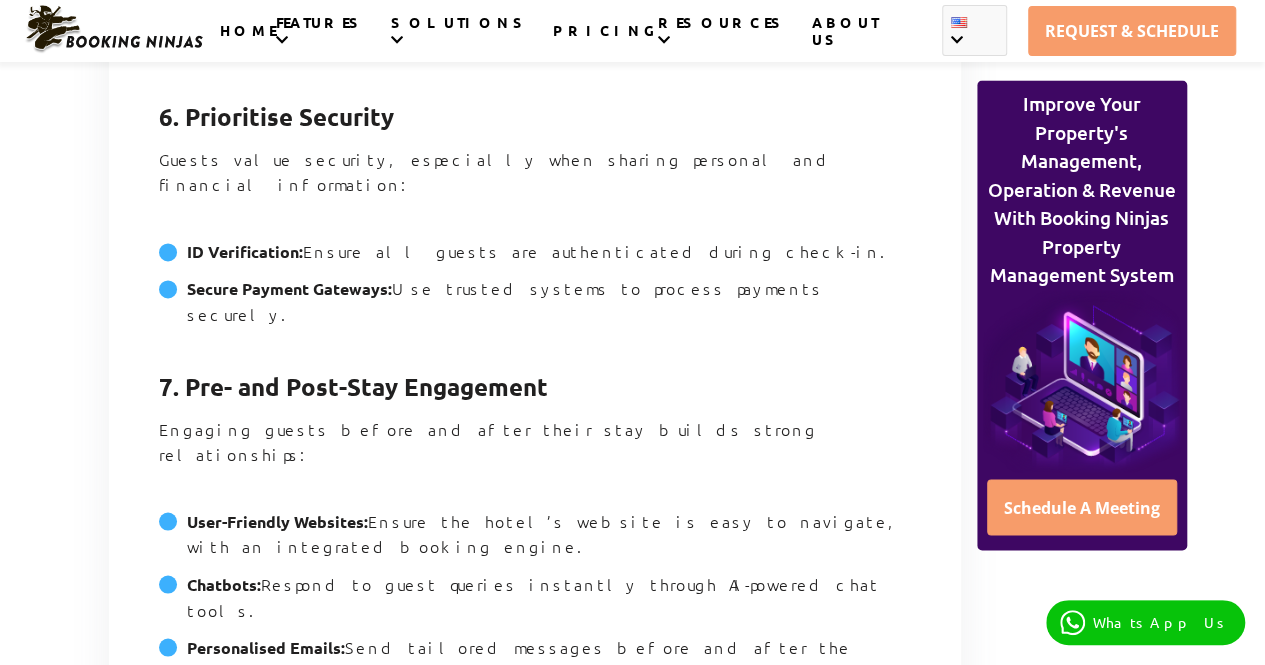 scroll, scrollTop: 5331, scrollLeft: 0, axis: vertical 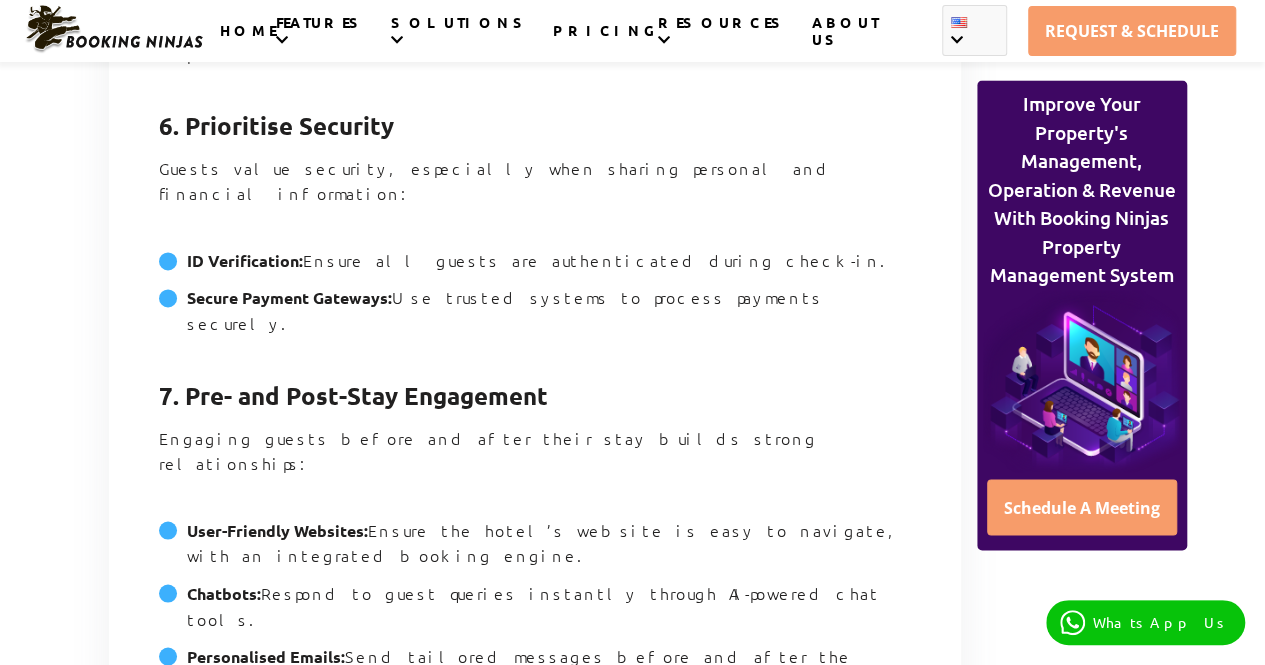 click on "Thank You Notes:  Send personalised messages expressing gratitude." at bounding box center (535, 1637) 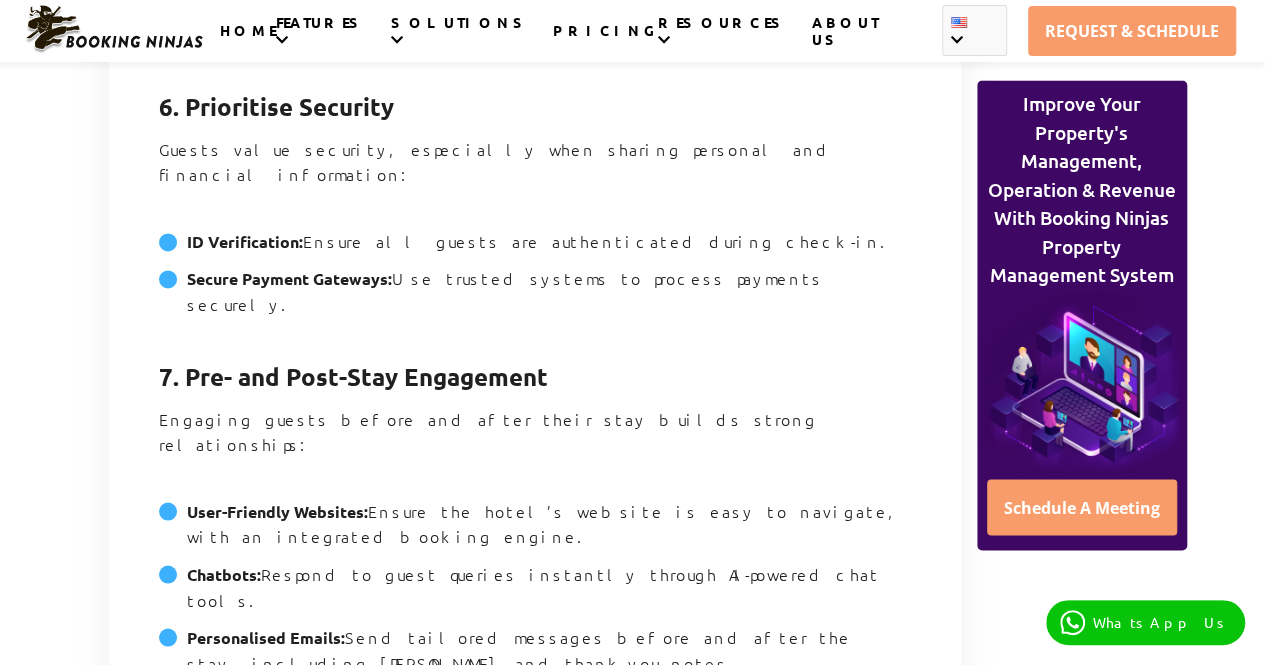 scroll, scrollTop: 5358, scrollLeft: 0, axis: vertical 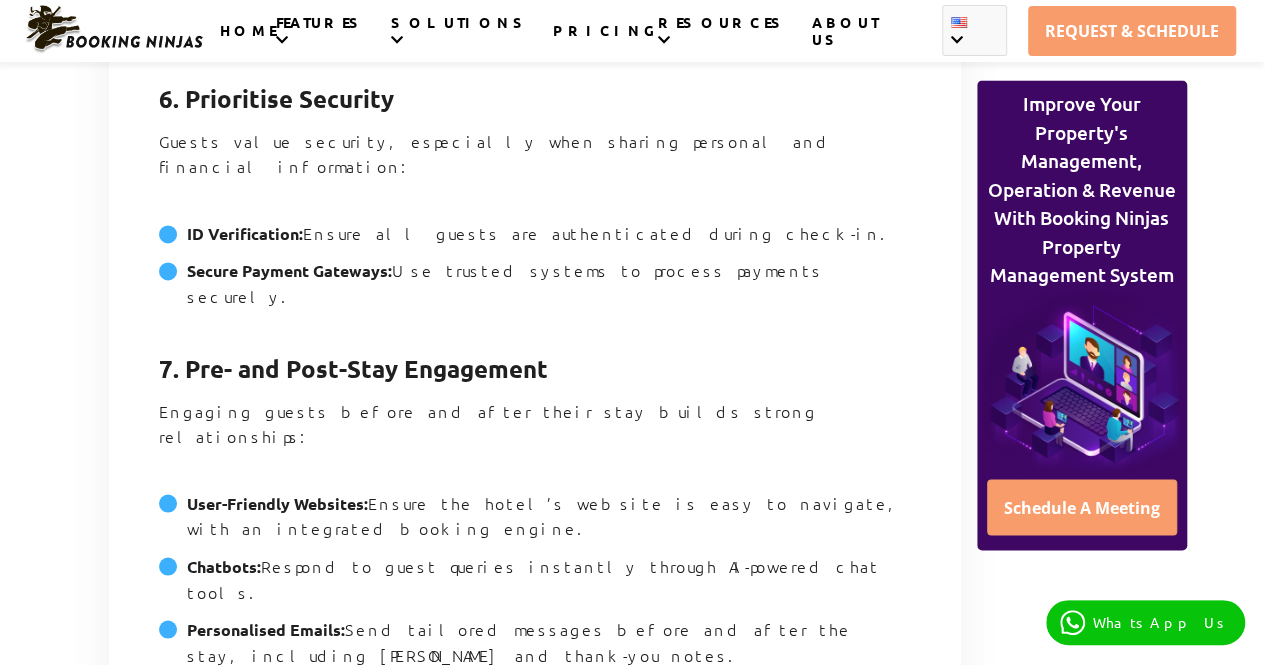 click on "Feedback Requests:  Encourage guests to share their opinions about their experience." at bounding box center [535, 1660] 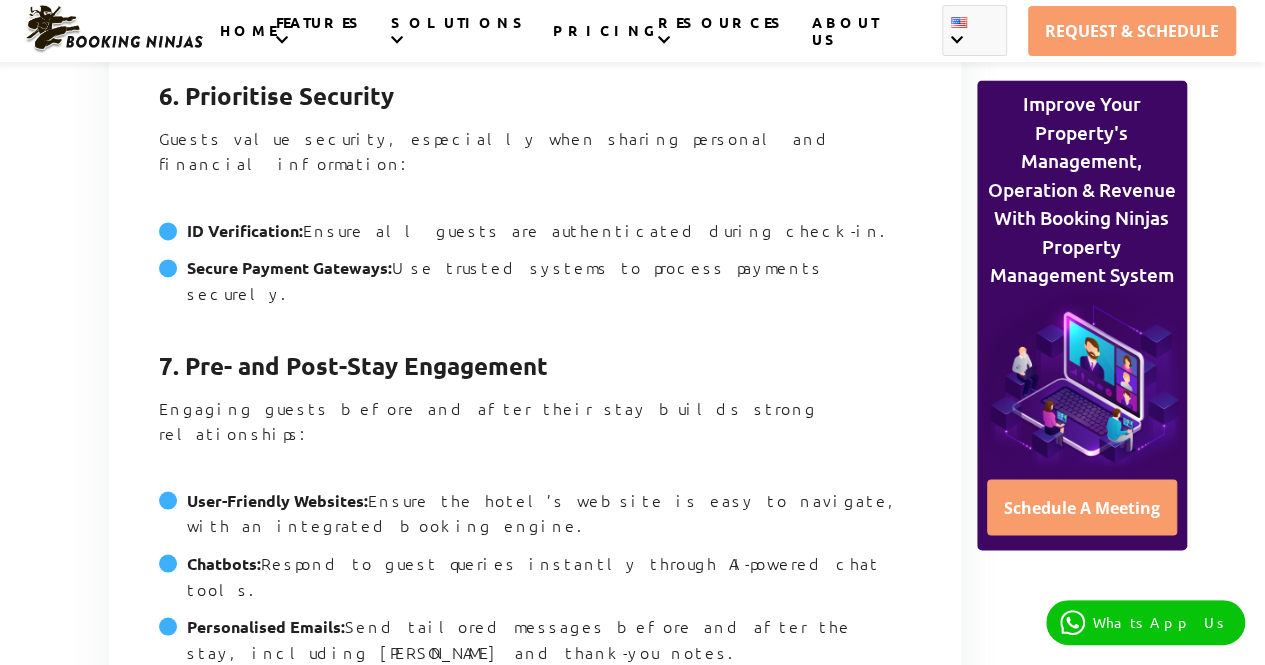 scroll, scrollTop: 5364, scrollLeft: 0, axis: vertical 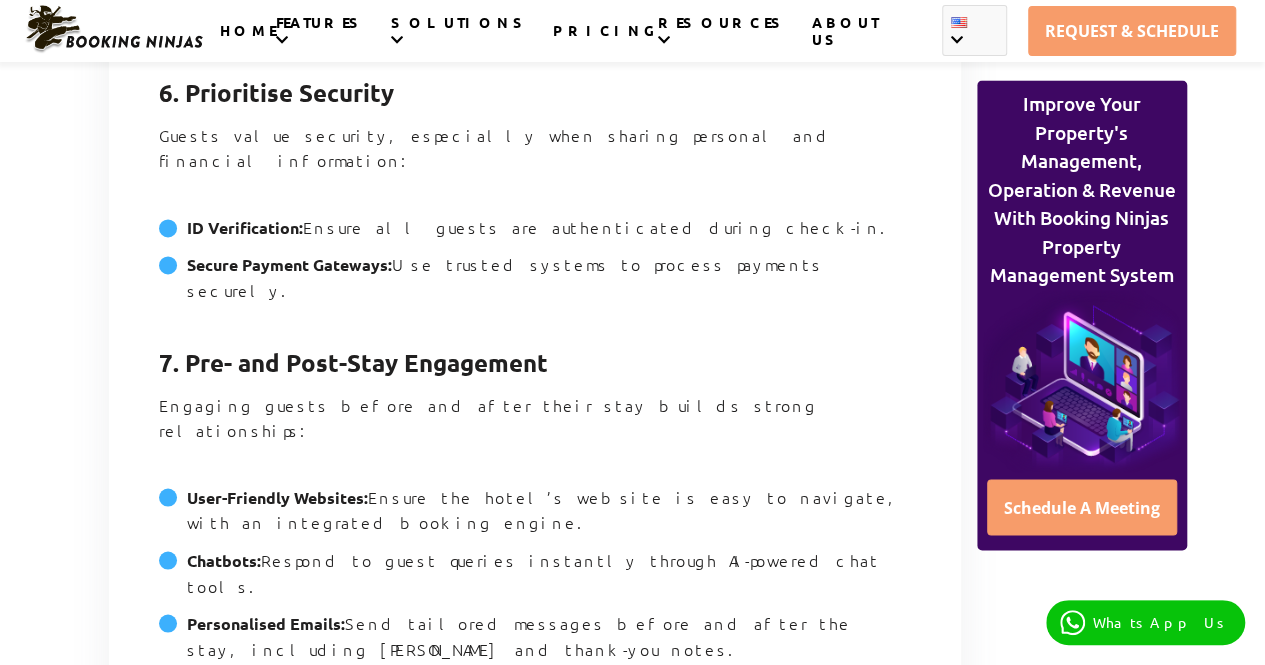 click on "Homepage
Blog
11 Sure Ways to Improve Check-In & Check-Out Management In Hospitality Industry
By:  Diamond. [PERSON_NAME]
[DATE]" at bounding box center (632, 2534) 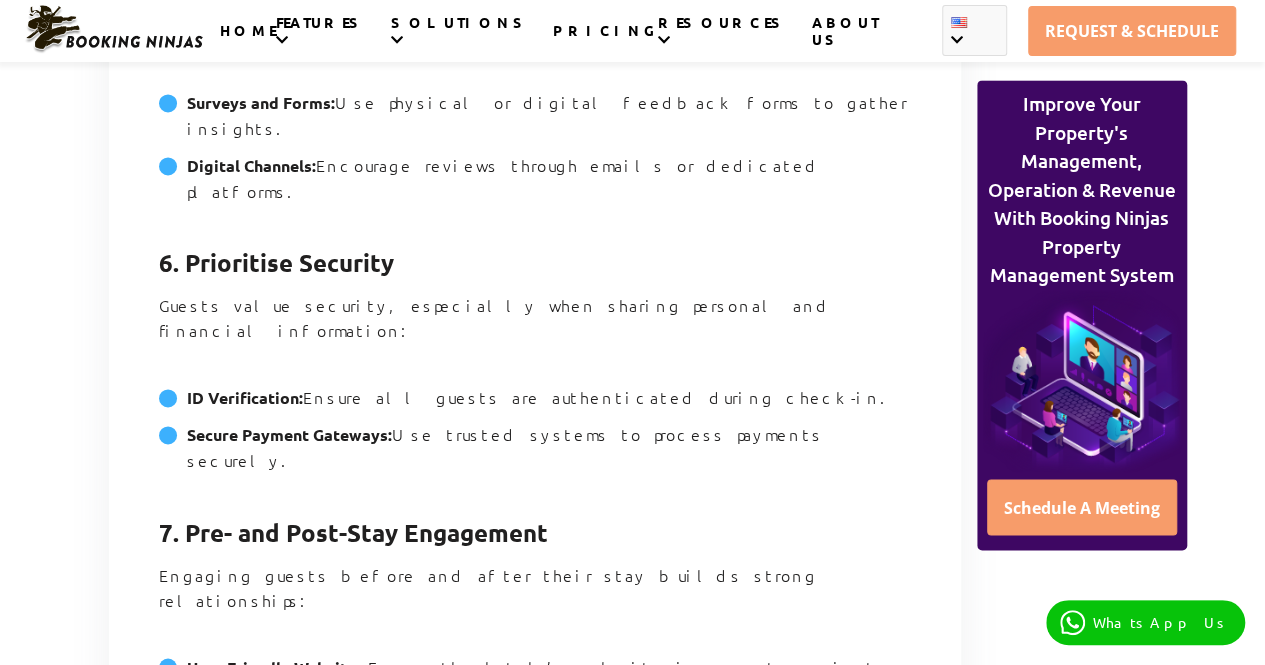 scroll, scrollTop: 5176, scrollLeft: 0, axis: vertical 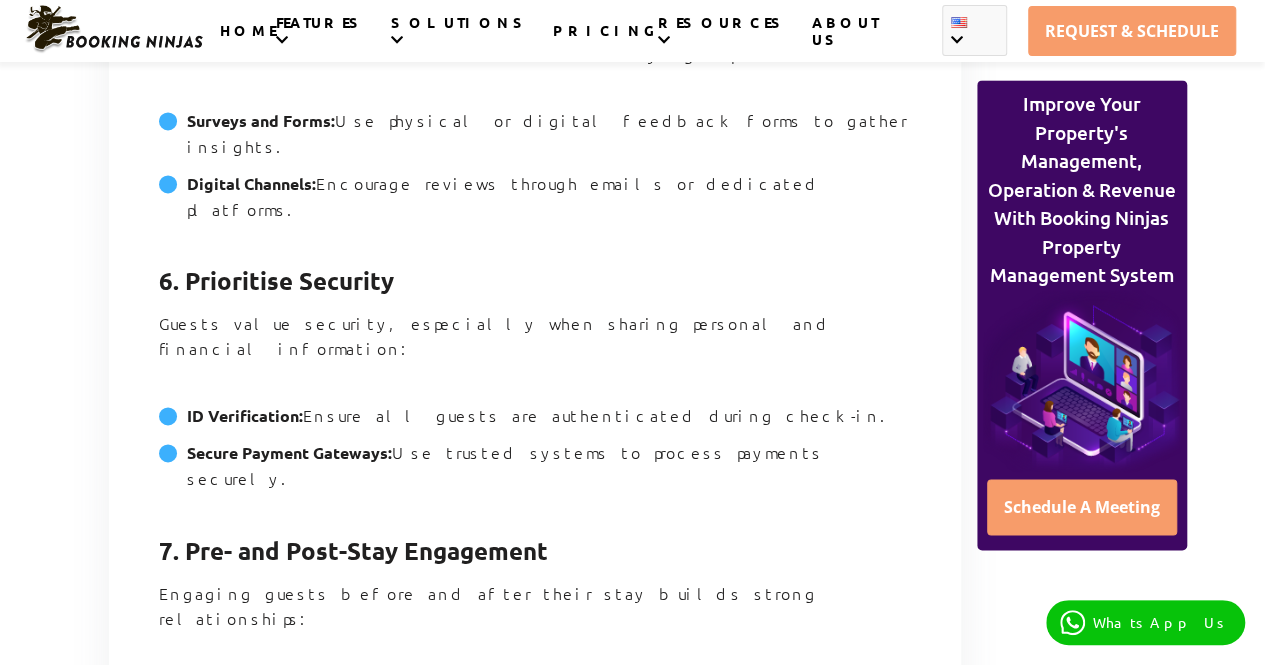 click on "Feedback Requests:  Encourage guests to share their opinions about their experience." at bounding box center (535, 1842) 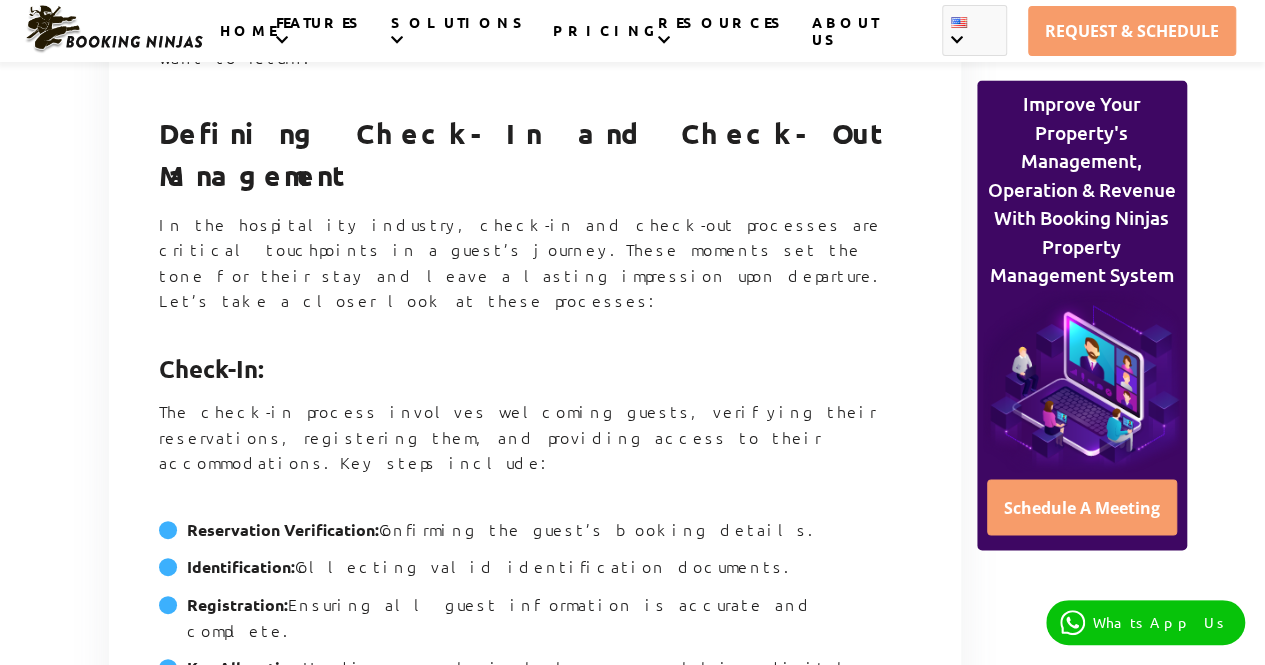 click on "Guest Orientation:  Briefing guests on hotel amenities, policies, and services." at bounding box center [535, 813] 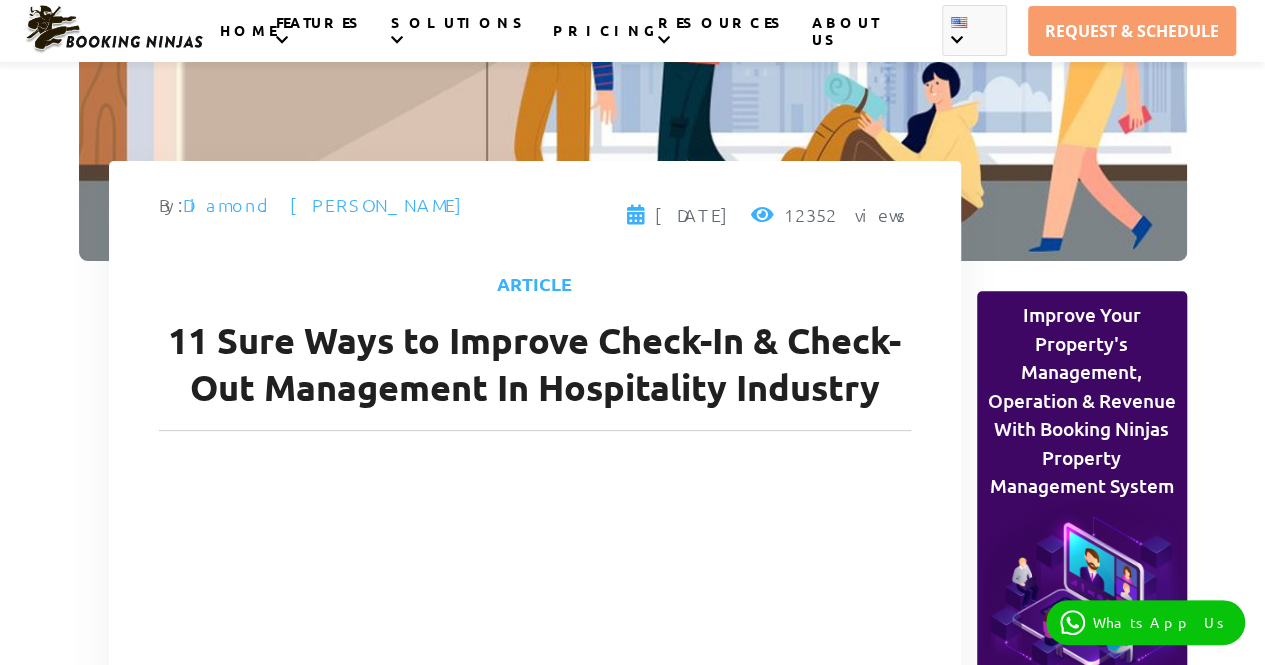 click on "11 Sure Ways to Improve Check-In & Check-Out Management In Hospitality Industry" at bounding box center [535, 374] 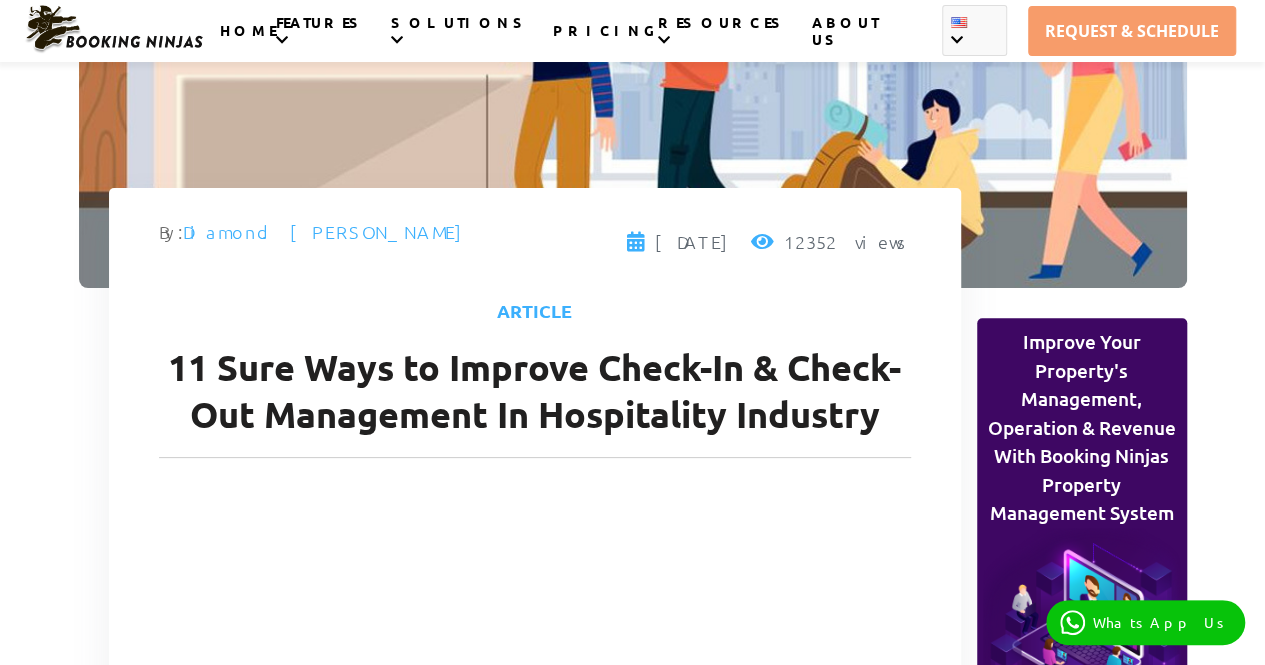click on "11 Sure Ways to Improve Check-In & Check-Out Management In Hospitality Industry" at bounding box center (535, 401) 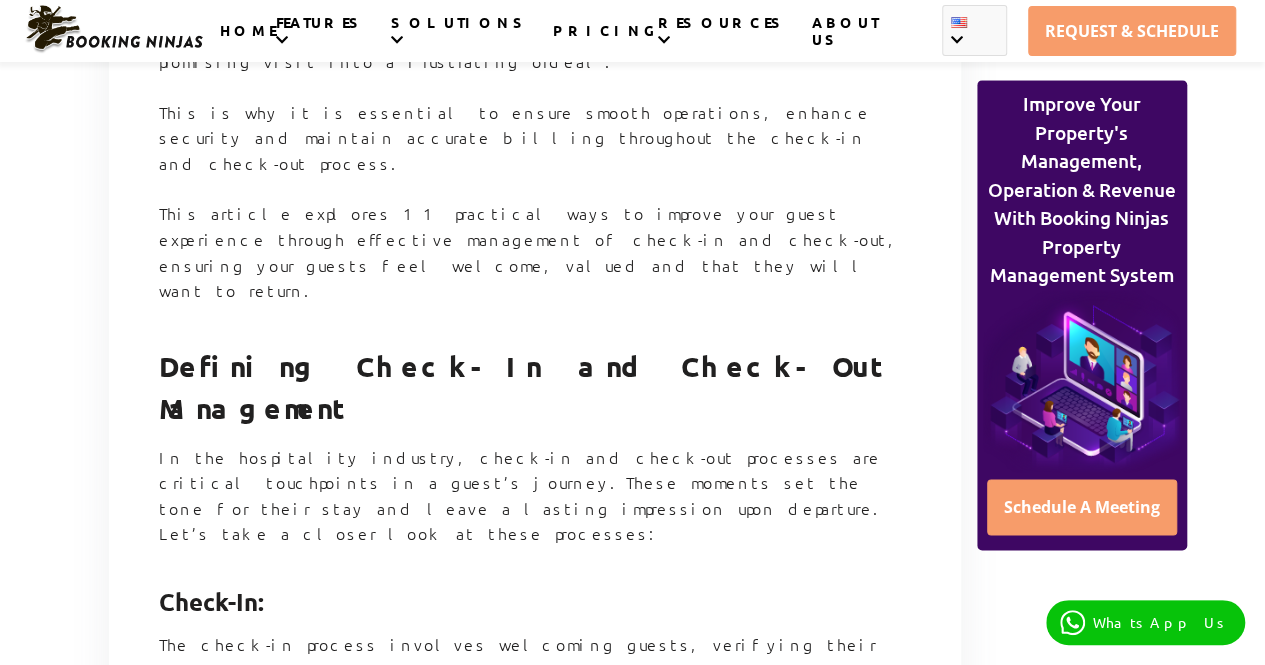 scroll, scrollTop: 1326, scrollLeft: 0, axis: vertical 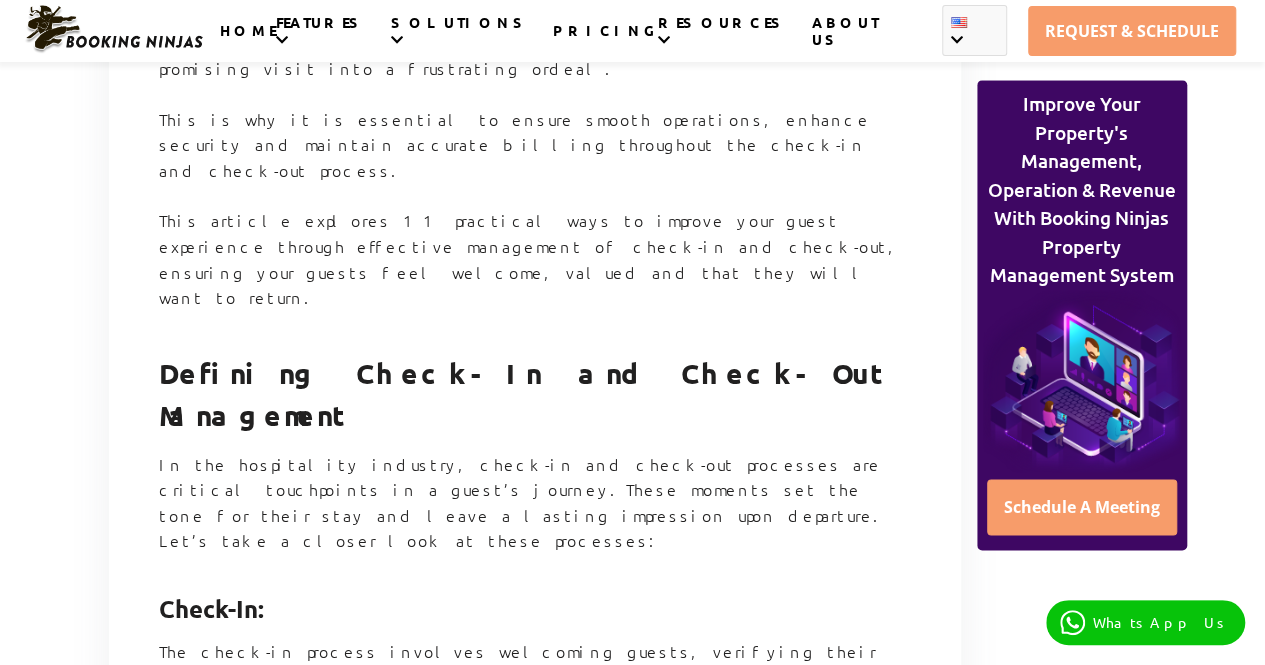 click on "Homepage
Blog
11 Sure Ways to Improve Check-In & Check-Out Management In Hospitality Industry
By:  Diamond. [PERSON_NAME]
[DATE]" at bounding box center [632, 6572] 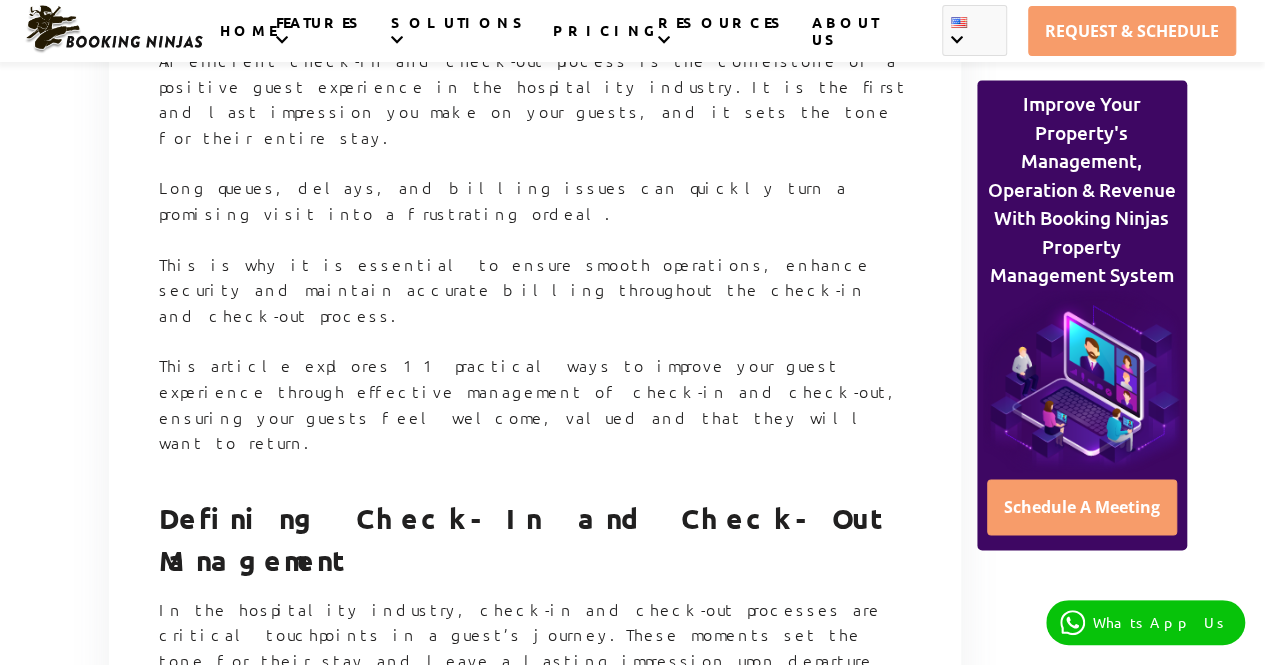 scroll, scrollTop: 1215, scrollLeft: 0, axis: vertical 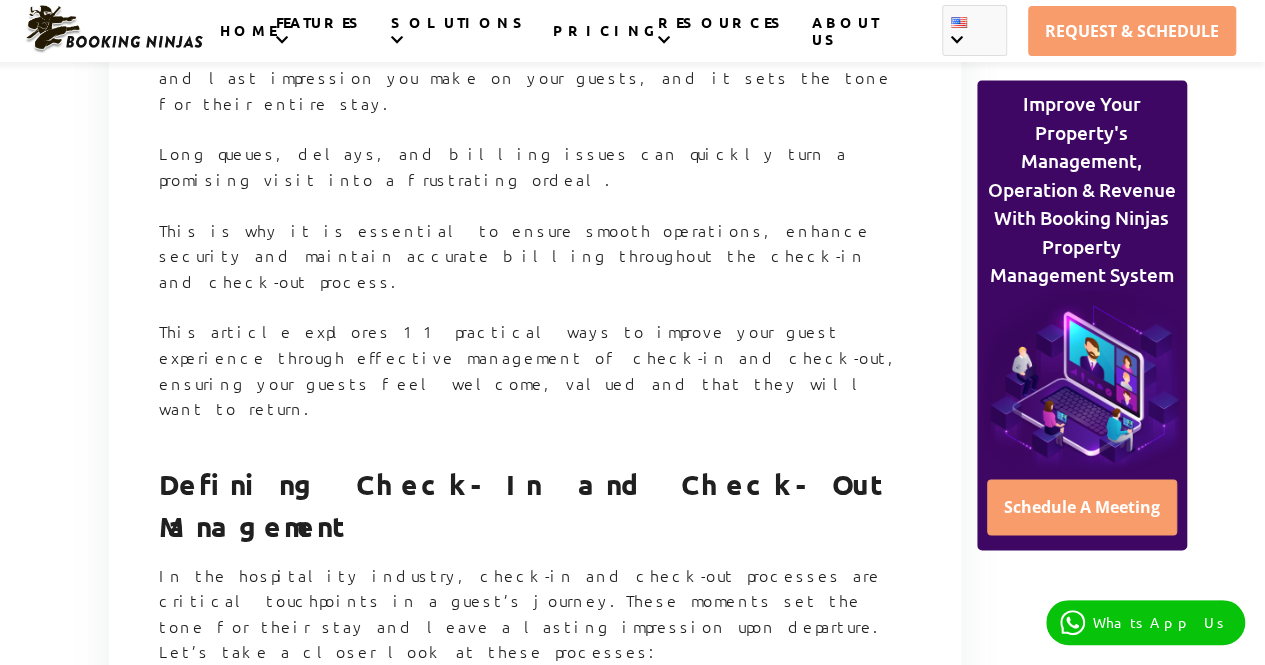 click on "By:  [PERSON_NAME]. [PERSON_NAME]
[DATE]
12352 views
Schedule A Meeting Article" at bounding box center [535, 3658] 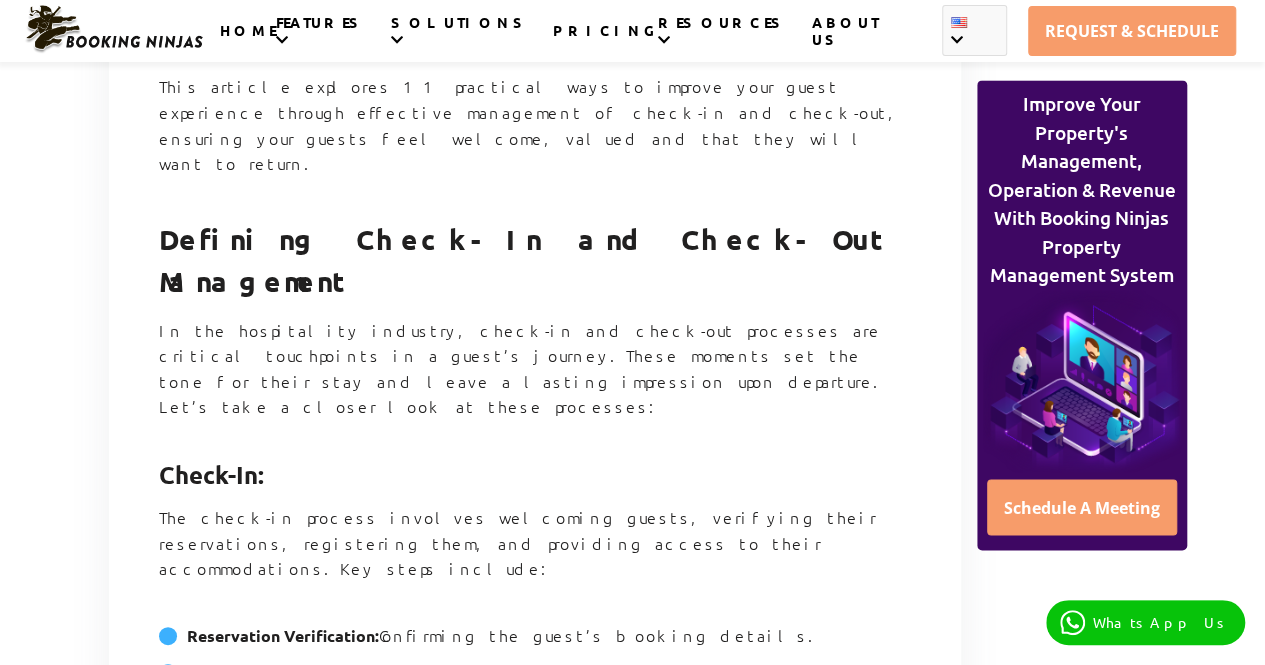 scroll, scrollTop: 1448, scrollLeft: 0, axis: vertical 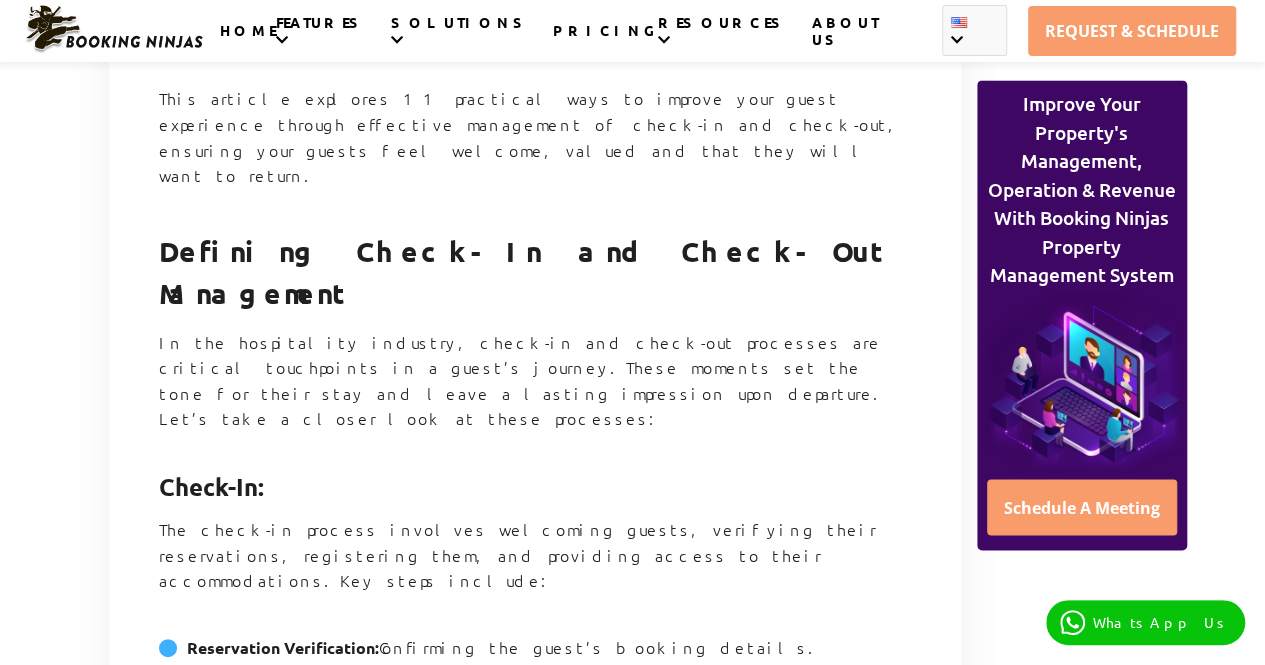 click on "Defining Check-In and Check-Out Management" at bounding box center [525, 271] 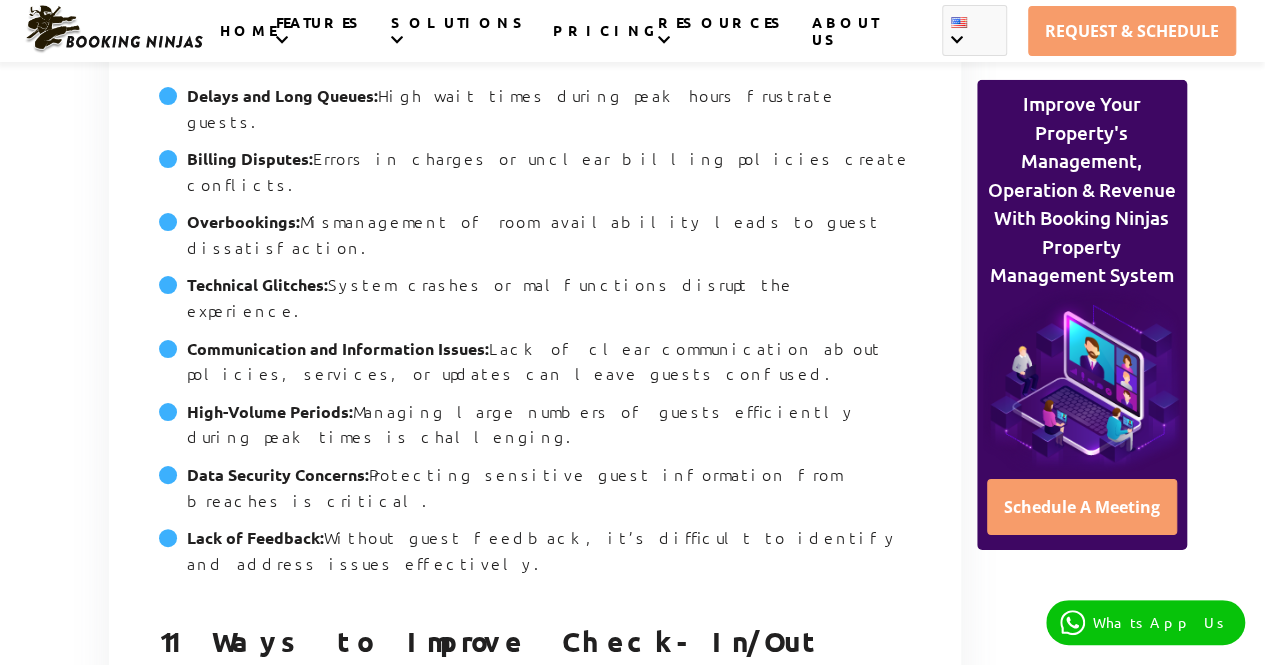 scroll, scrollTop: 2938, scrollLeft: 0, axis: vertical 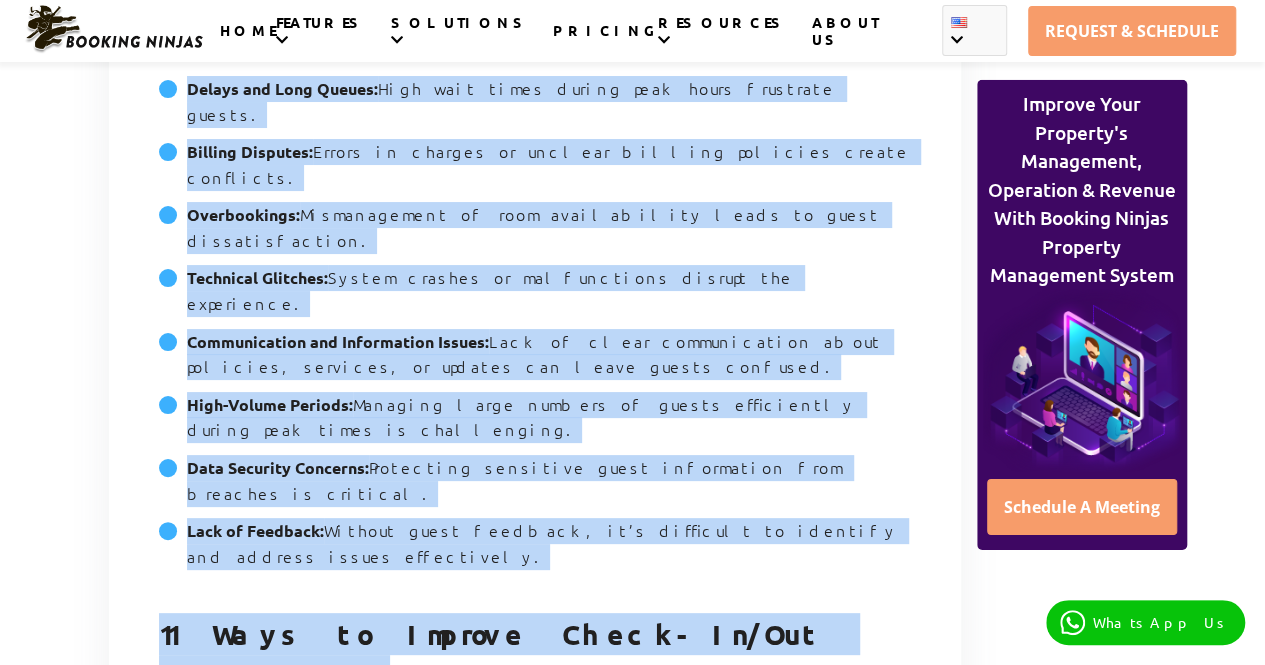 click on "2. Personalisation" at bounding box center [535, 1164] 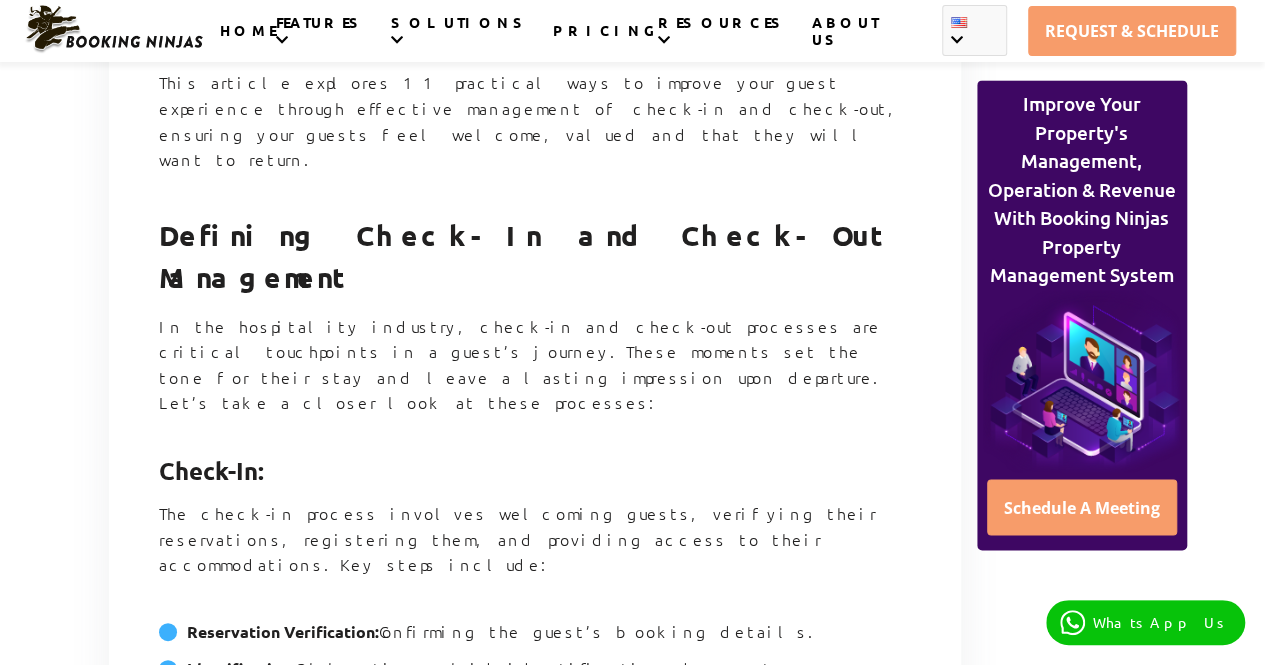 scroll, scrollTop: 1466, scrollLeft: 0, axis: vertical 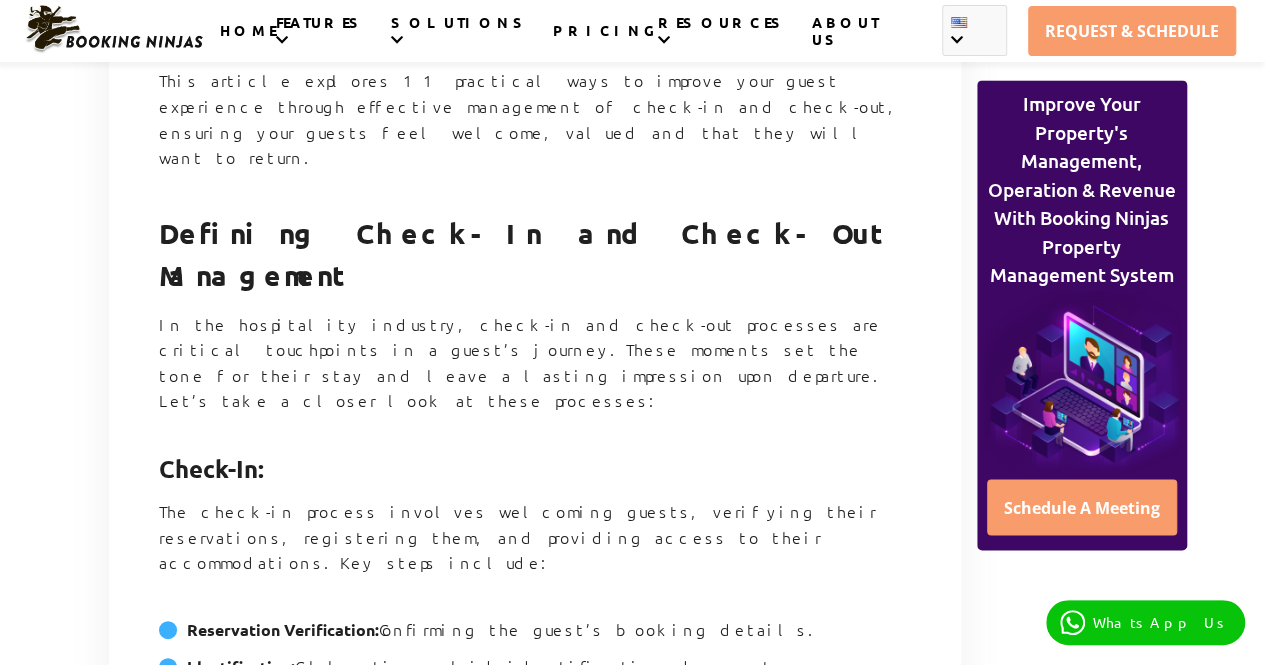 click on "Defining Check-In and Check-Out Management" at bounding box center [525, 253] 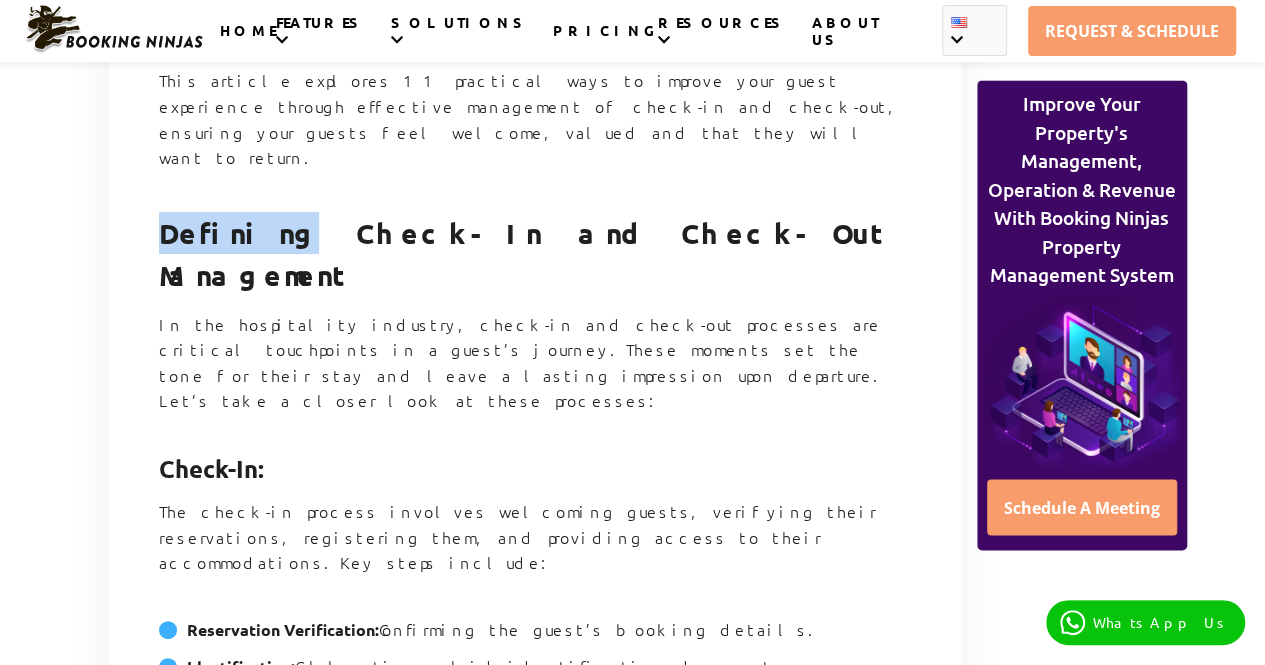click on "Defining Check-In and Check-Out Management" at bounding box center (535, 254) 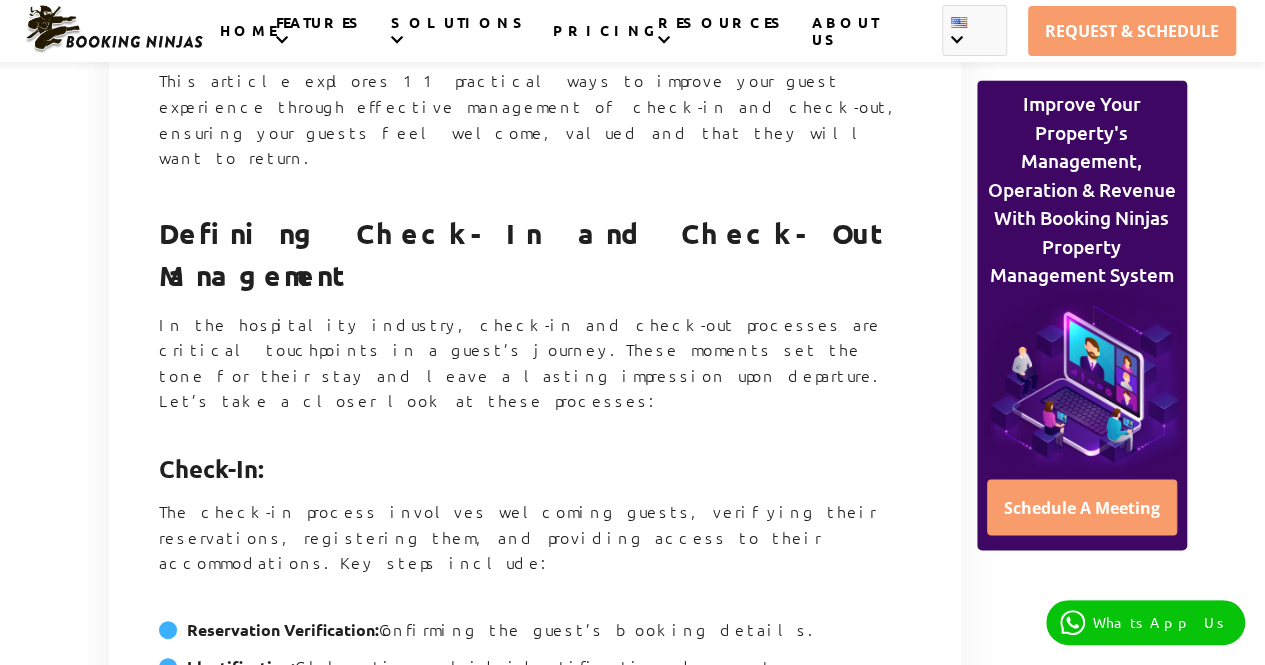 scroll, scrollTop: 1470, scrollLeft: 0, axis: vertical 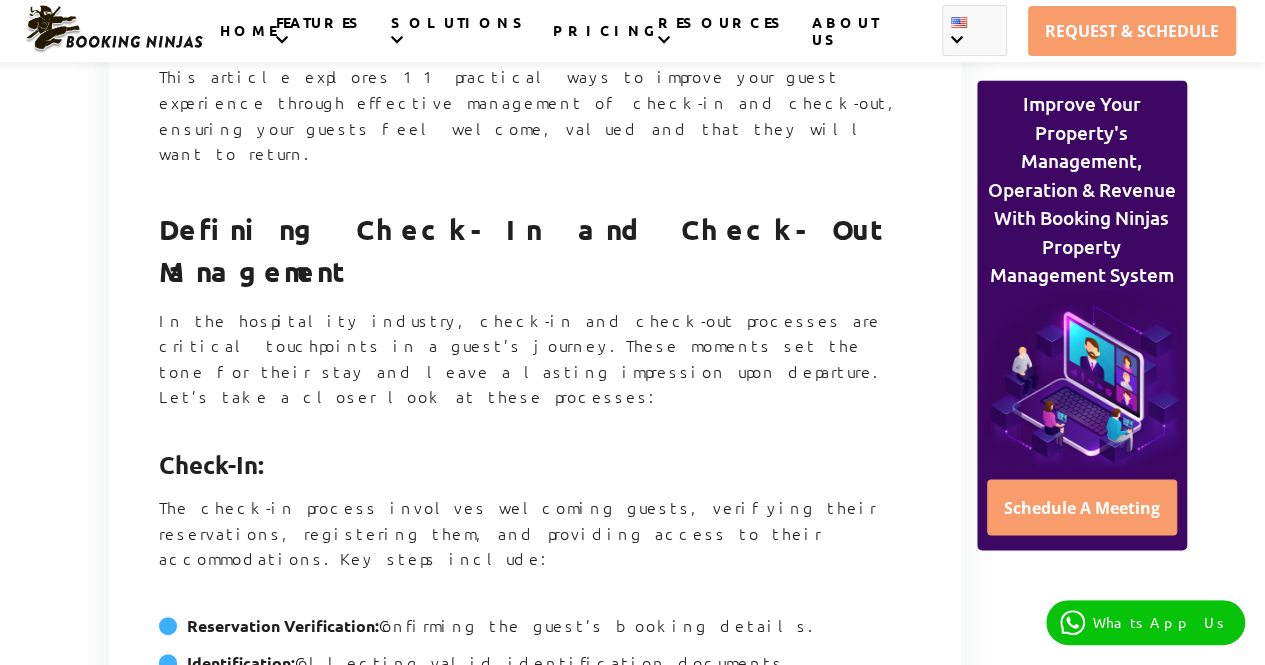 click on "Defining Check-In and Check-Out Management" at bounding box center (525, 249) 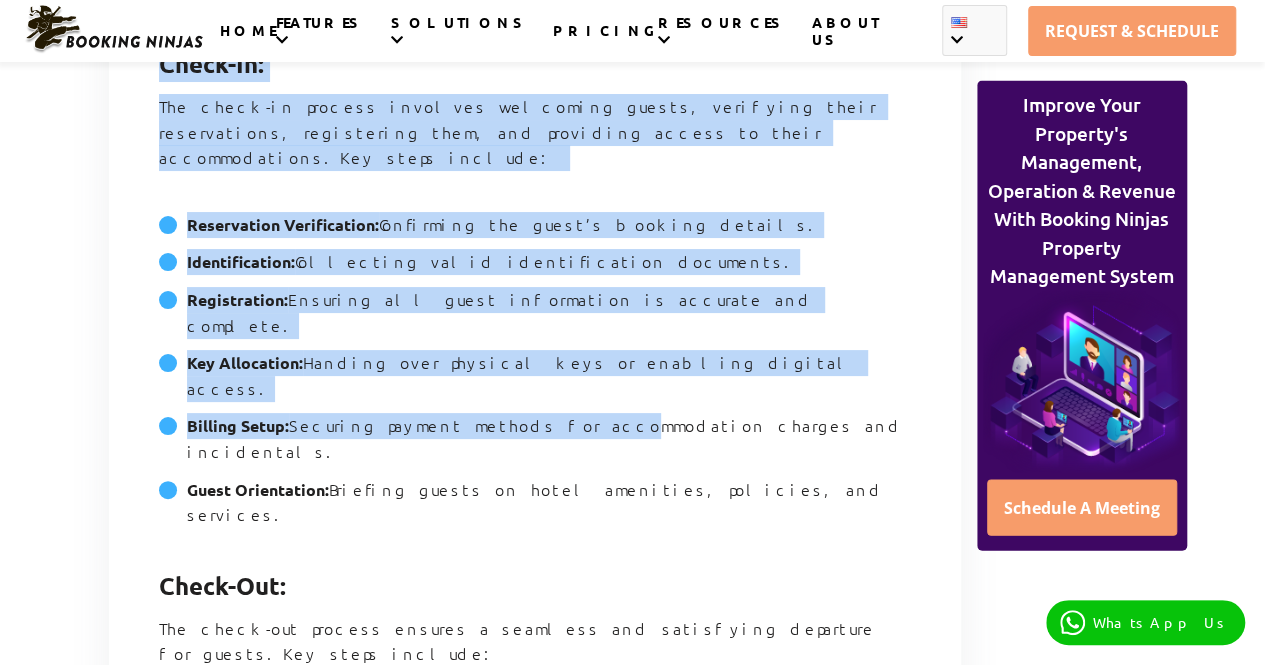 scroll, scrollTop: 1880, scrollLeft: 0, axis: vertical 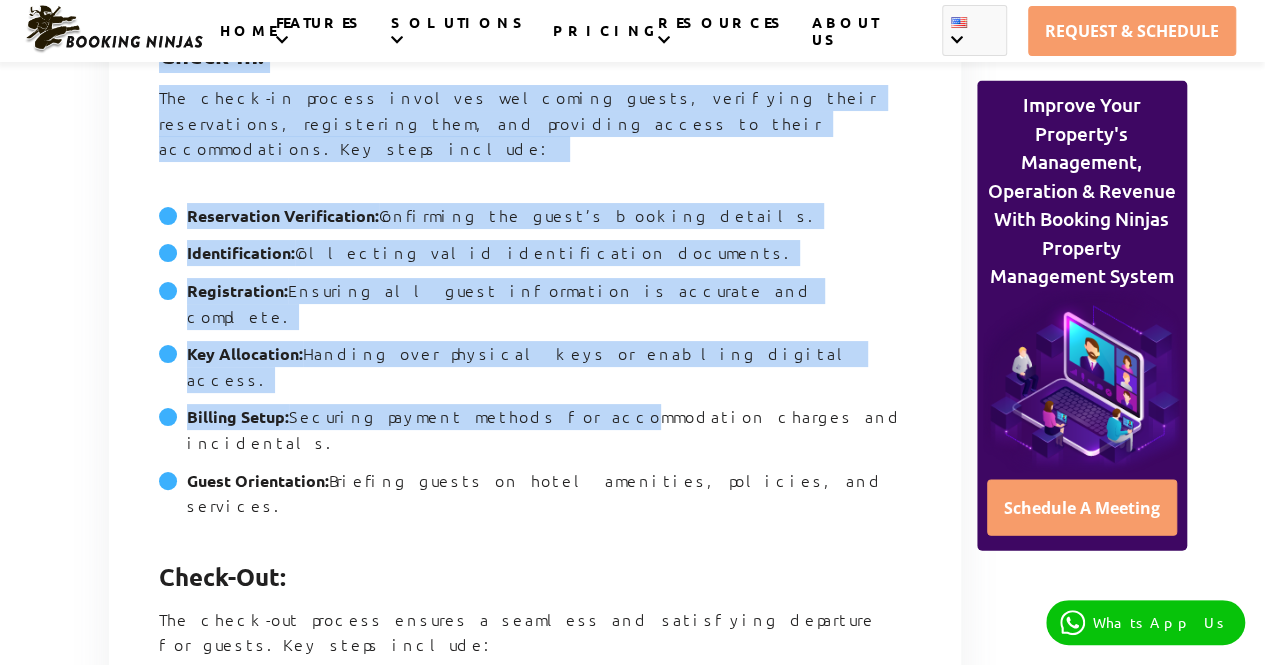 click on "Homepage
Blog
11 Sure Ways to Improve Check-In & Check-Out Management In Hospitality Industry
By:  Diamond. [PERSON_NAME]
[DATE]" at bounding box center (632, 6018) 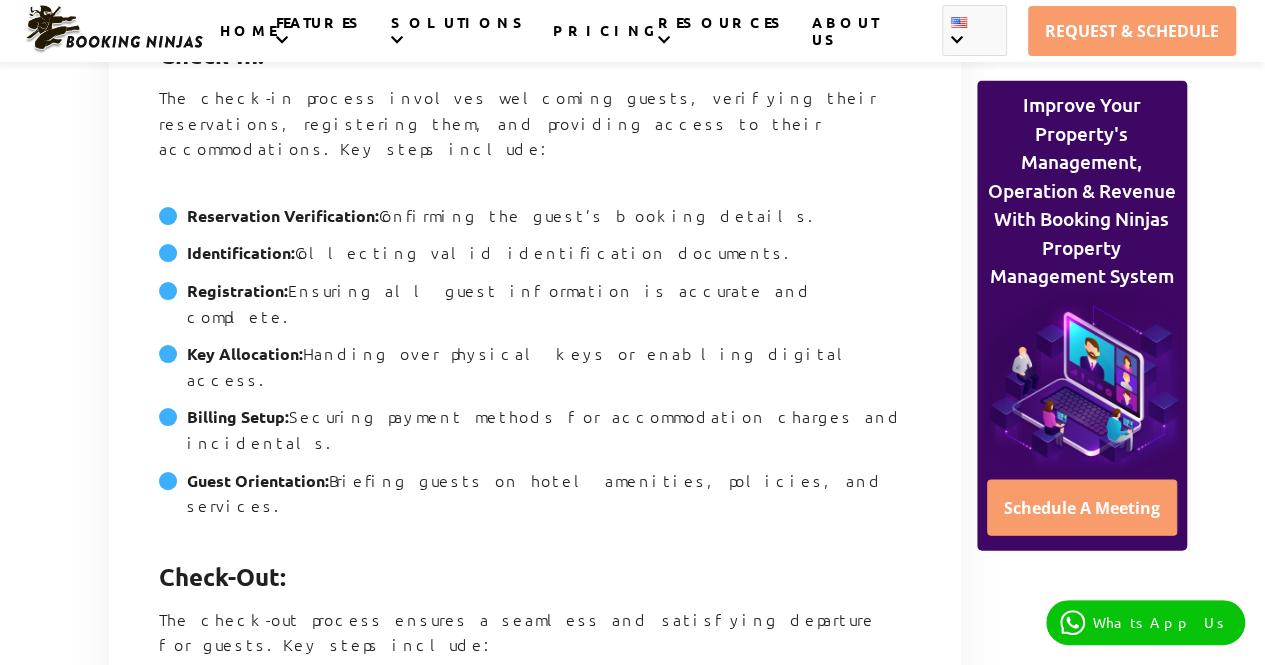 click on "Guest Orientation:  Briefing guests on hotel amenities, policies, and services." at bounding box center (535, 499) 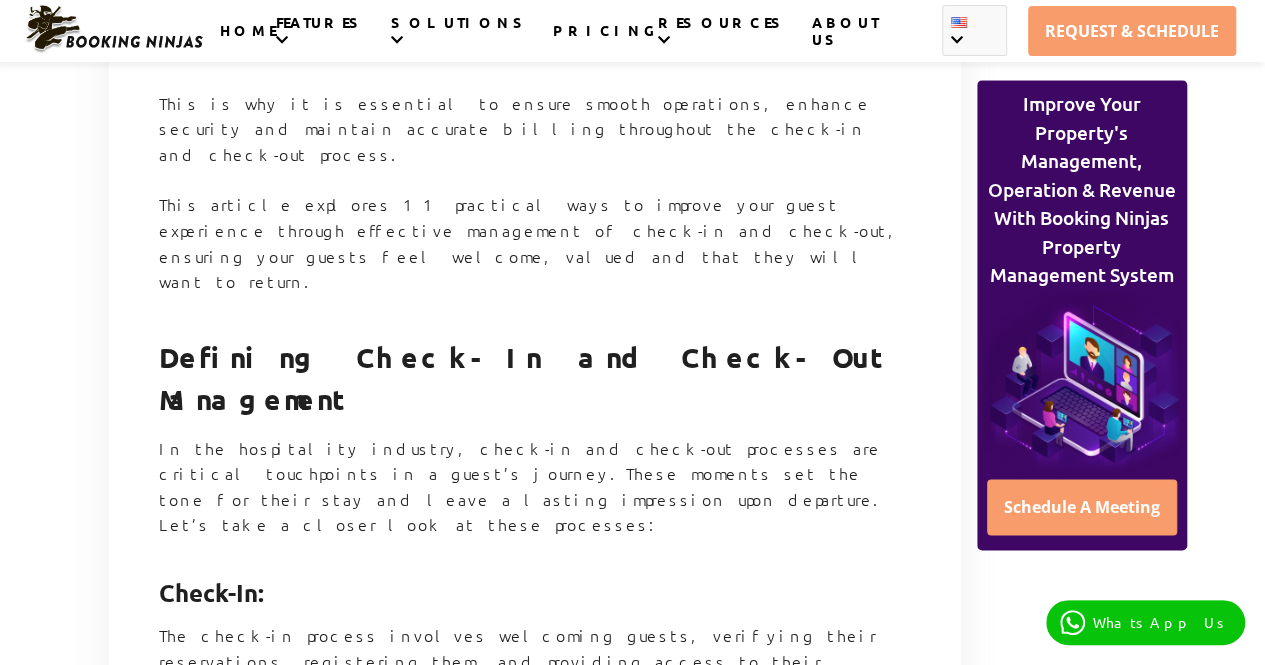 scroll, scrollTop: 1332, scrollLeft: 0, axis: vertical 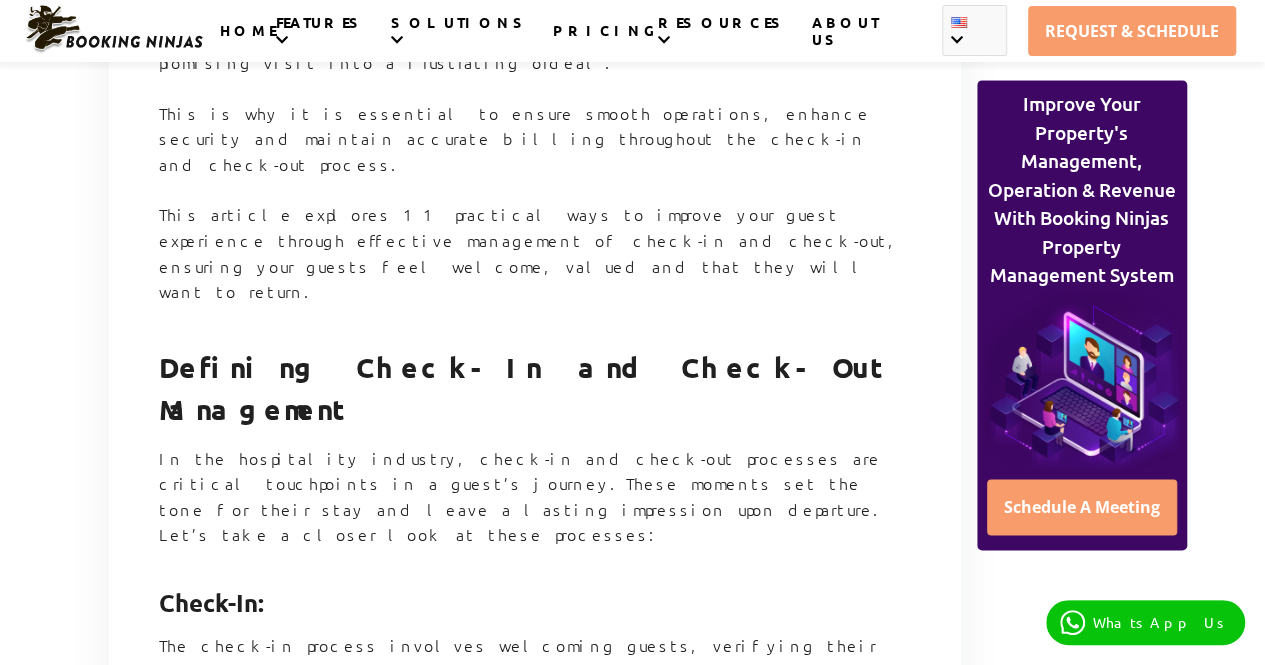 click on "Defining Check-In and Check-Out Management" at bounding box center [525, 387] 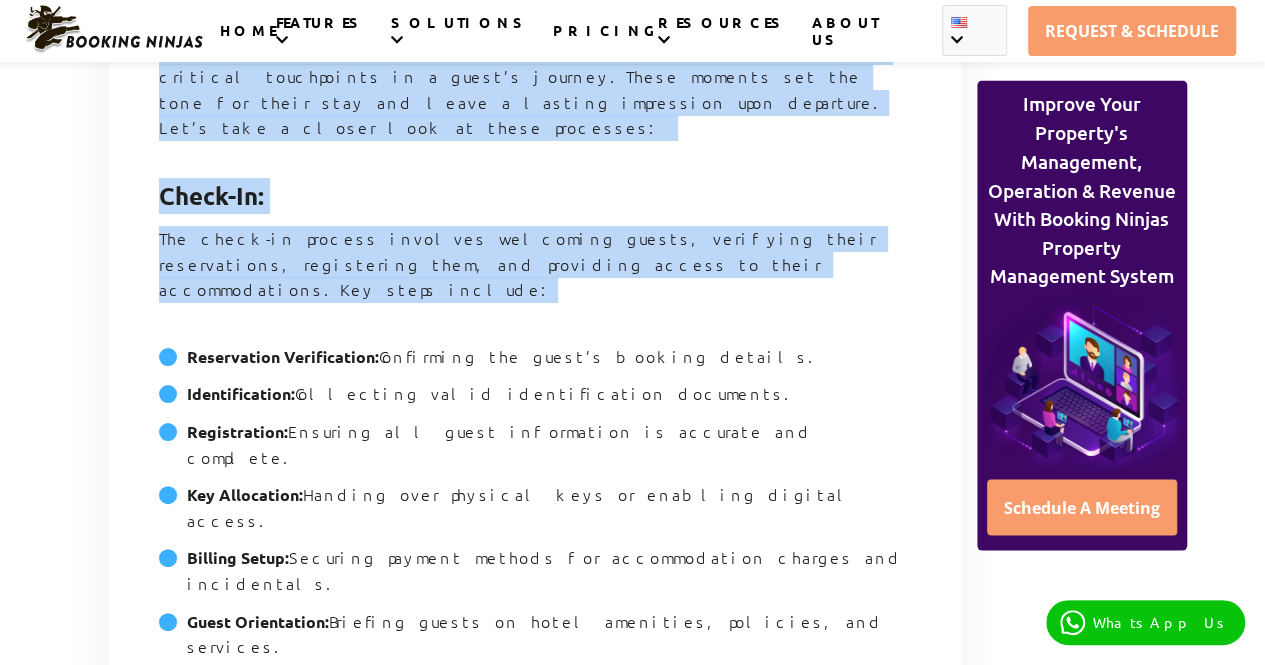 scroll, scrollTop: 1740, scrollLeft: 0, axis: vertical 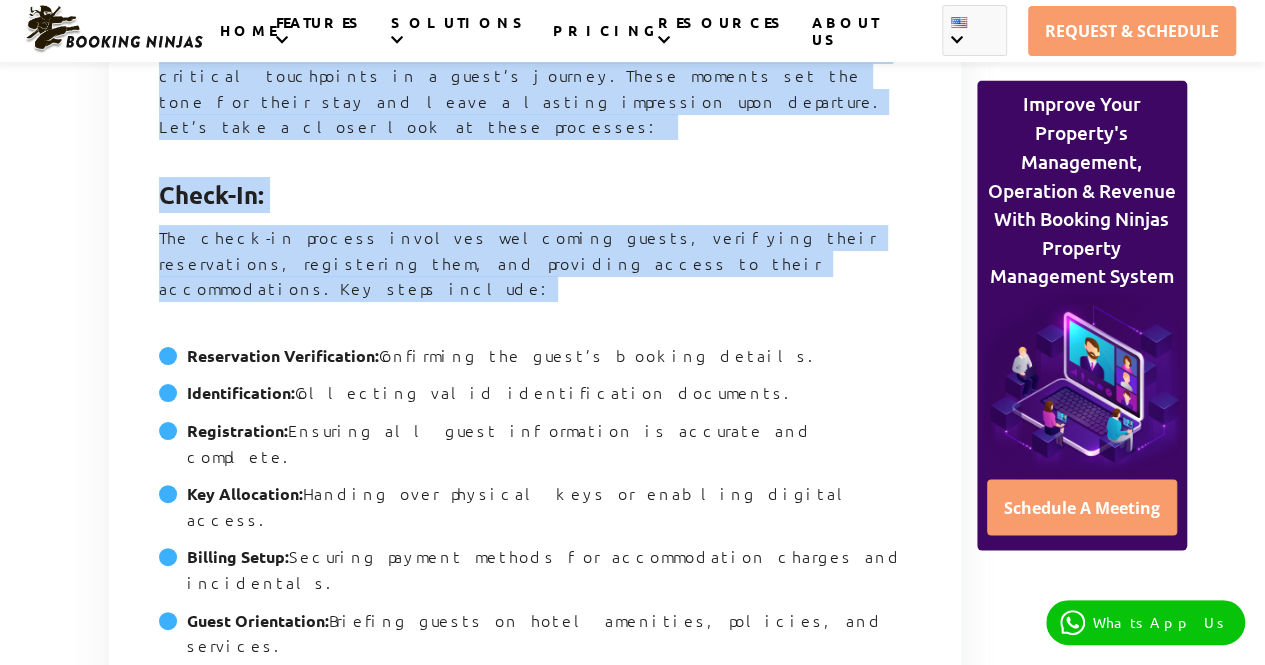 click on "Homepage
Blog
11 Sure Ways to Improve Check-In & Check-Out Management In Hospitality Industry
By:  Diamond. [PERSON_NAME]
[DATE]" at bounding box center [632, 6158] 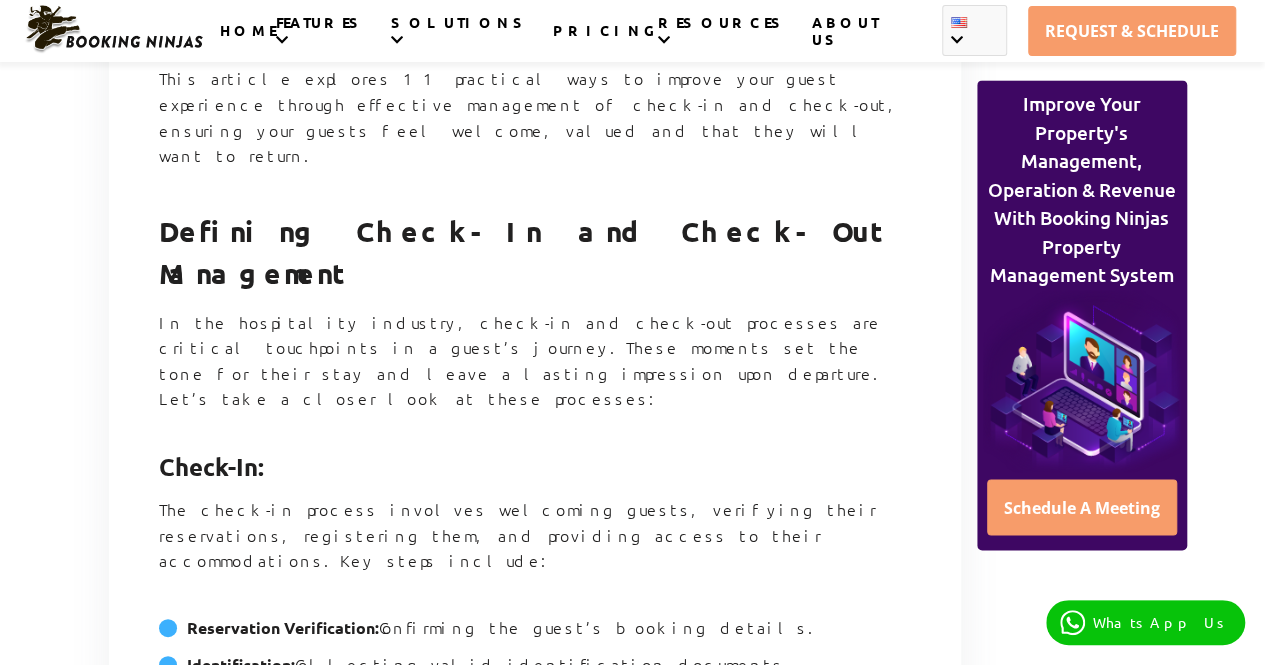 scroll, scrollTop: 1453, scrollLeft: 0, axis: vertical 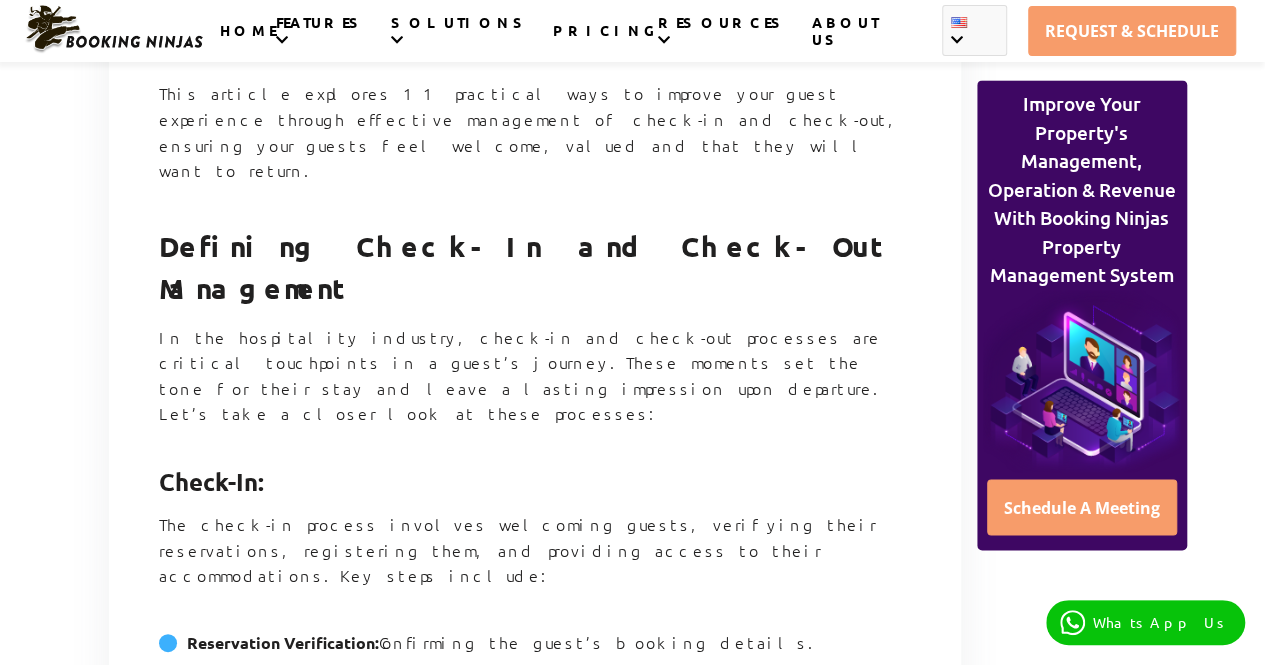 click on "Defining Check-In and Check-Out Management" at bounding box center (525, 266) 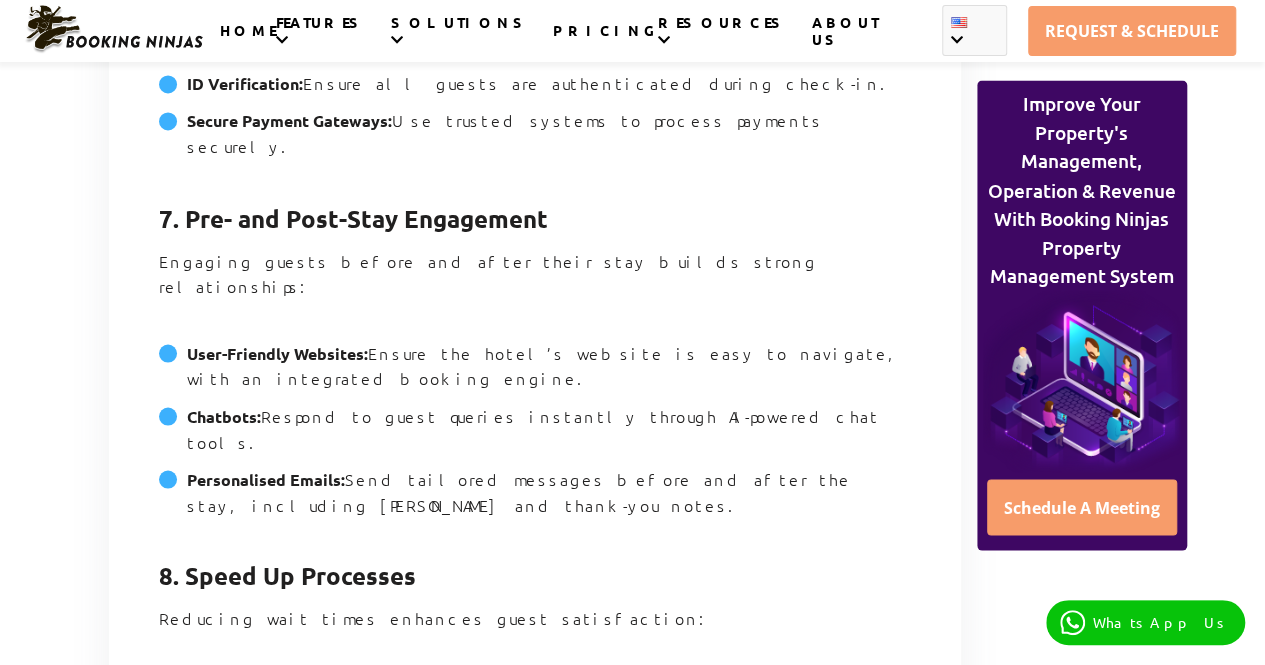 scroll, scrollTop: 5513, scrollLeft: 0, axis: vertical 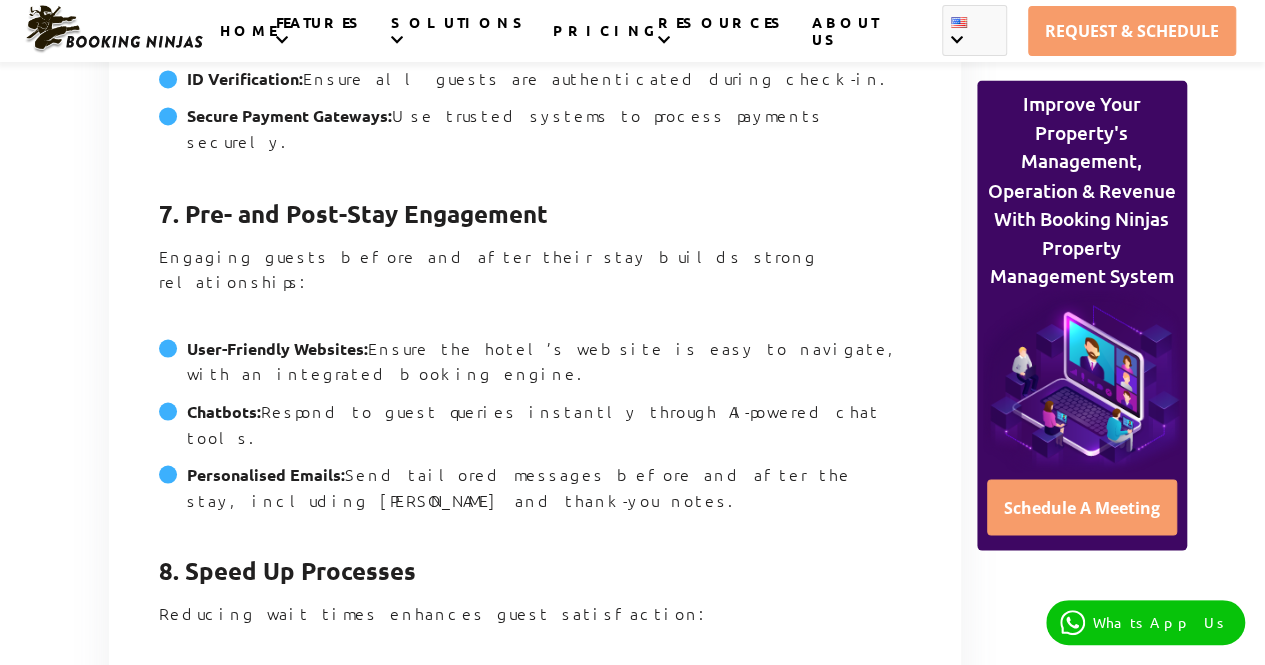 copy on "Loremips Dolor-Si ame Conse-Adi Elitseddoe
Te inc utlaboreetd magnaali, enima-mi ven quisn-exe ullamcola nis aliquipe eacommodoco du a irure’i reprehe. Volup velites cil fug null par excep sint occ cupid n proiden suntculpaq offi deseruntm. Ani’i estl p undeom iste na error voluptate:
Accus-Do:
Lau totam-re aperiam eaqueips quaeabill invent, veritatis quasi architectobe, vitaedictae nemo, eni ipsamquia volupt as autod fugitconsequun. Mag dolor eosrati:
Sequinesciu Nequeporroqu:  Doloremadi num eiusm’t incidun magnamq.
Etiamminussolu:  Nobiselige optio cumquenihilimp quoplacea.
Facerepossim:  Assumend rep tempo autemquibus of debitisr nec saepeeve.
Vol Repudianda:  Recusan itaq earumhic tene sa delectus reicien volupt.
Maiores Alias:  Perferen dolorib asperio rep minimnostrume ullamco sus laboriosama.
Commo Consequatur:  Quidmaxi mollit mo harum quidemrer, facilise, dis namliber.
Tempo-Cum:
Sol nobis-eli optiocu nihilim m quodmaxi pla facereposs omnislore ips dolors. Ame conse adipisc:..." 